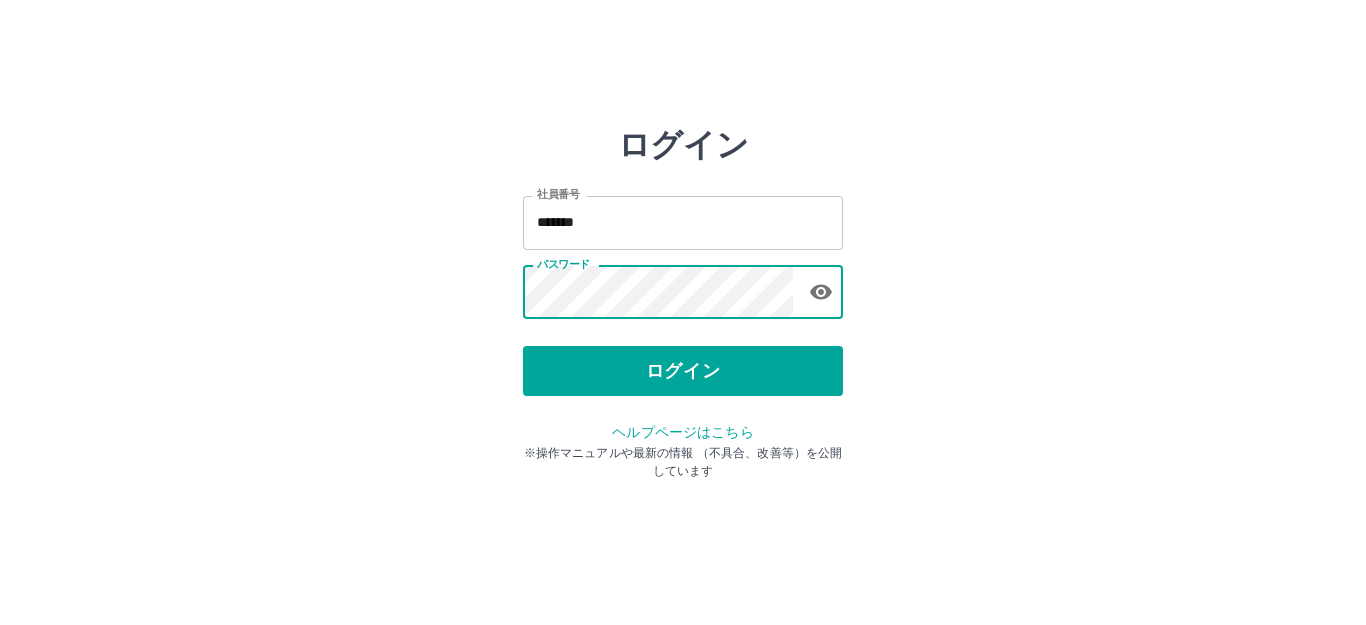 scroll, scrollTop: 0, scrollLeft: 0, axis: both 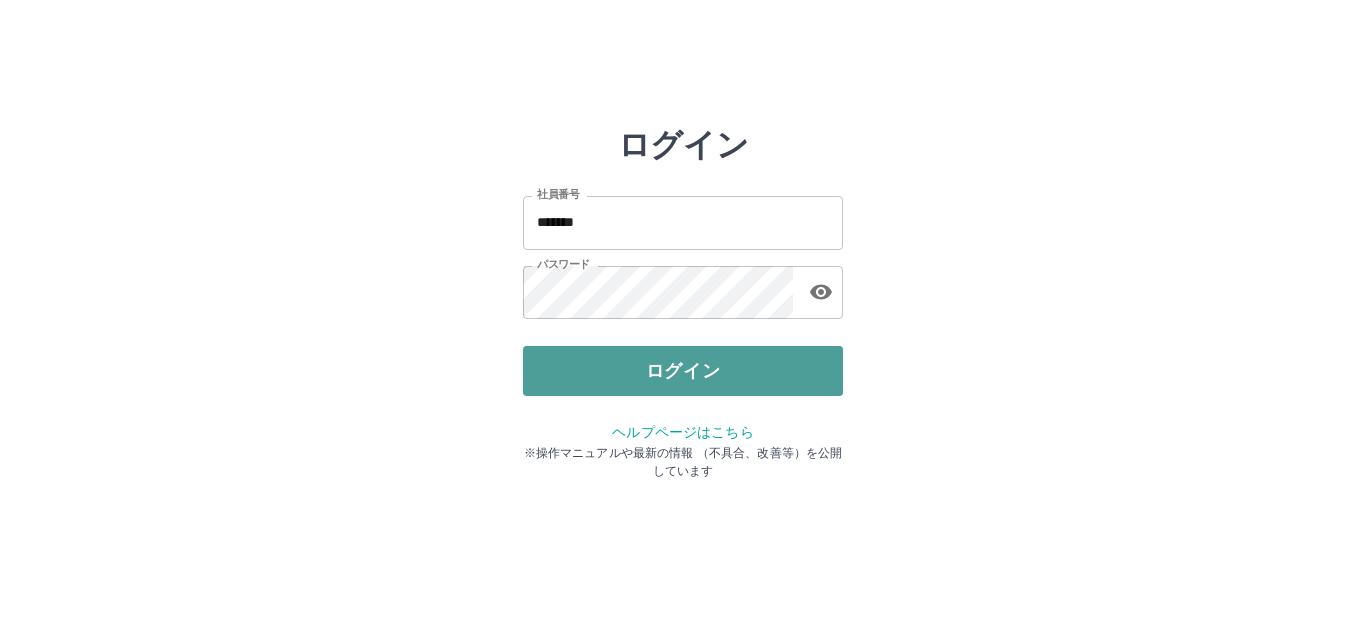 click on "ログイン" at bounding box center [683, 371] 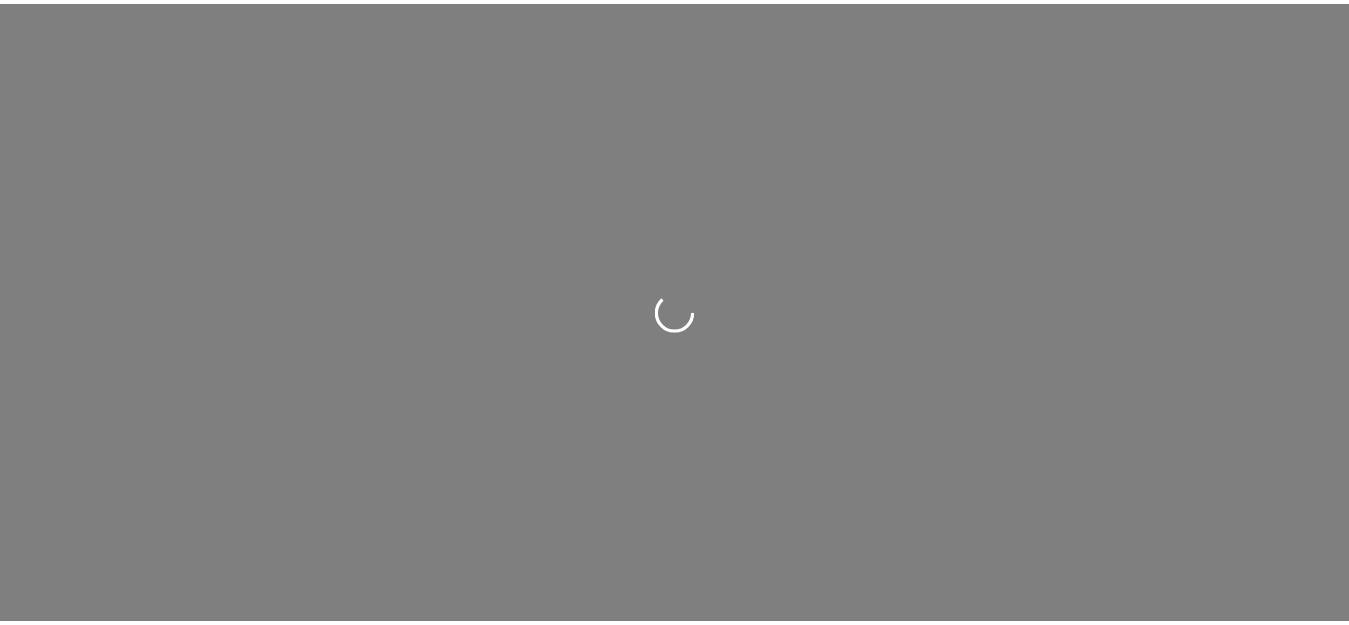 scroll, scrollTop: 0, scrollLeft: 0, axis: both 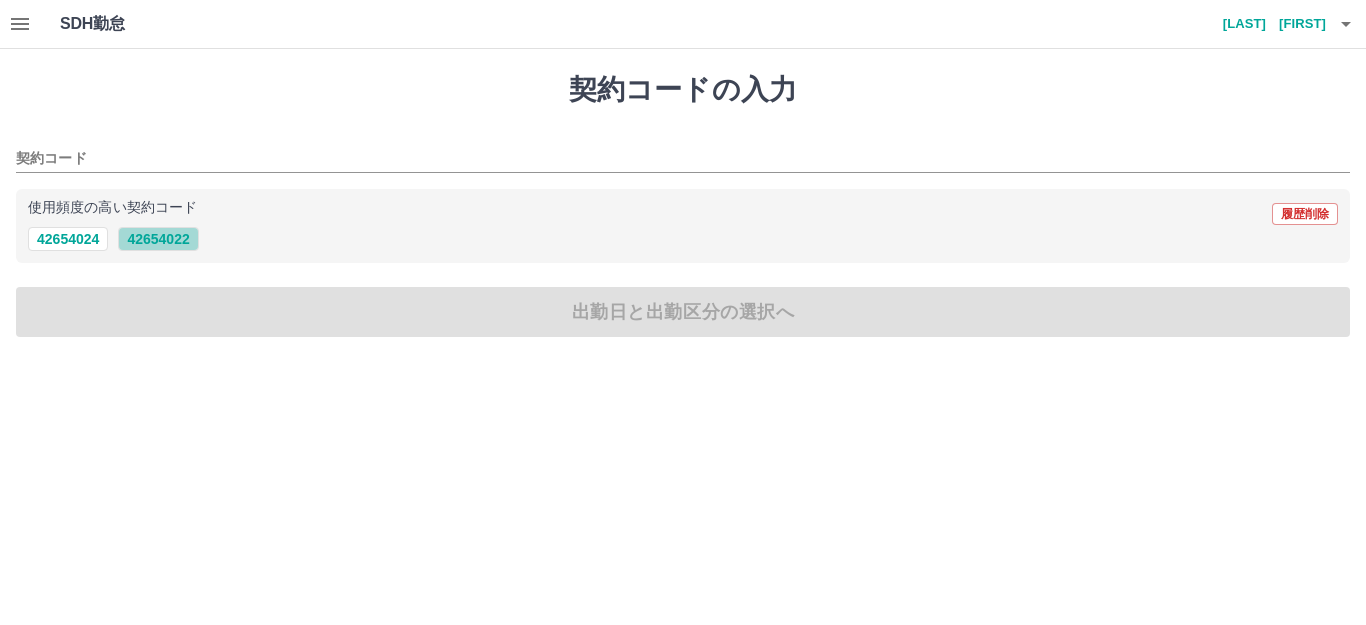 click on "42654022" at bounding box center [158, 239] 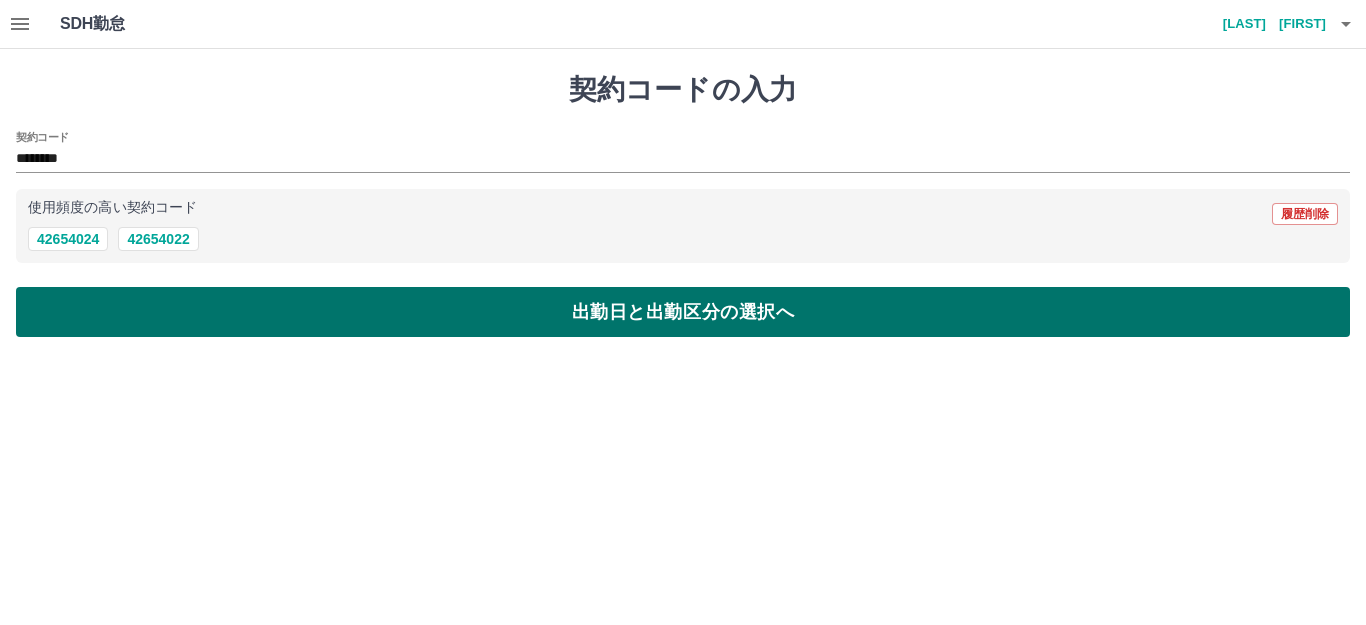 click on "出勤日と出勤区分の選択へ" at bounding box center [683, 312] 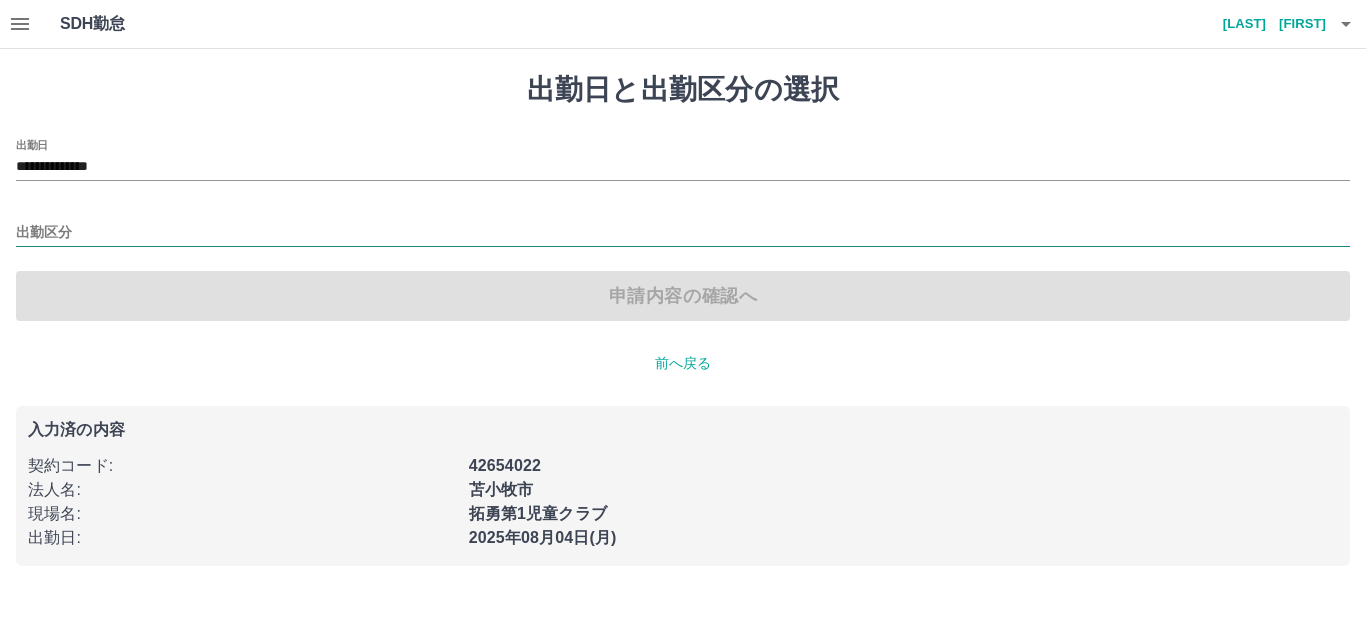 click on "出勤区分" at bounding box center [683, 233] 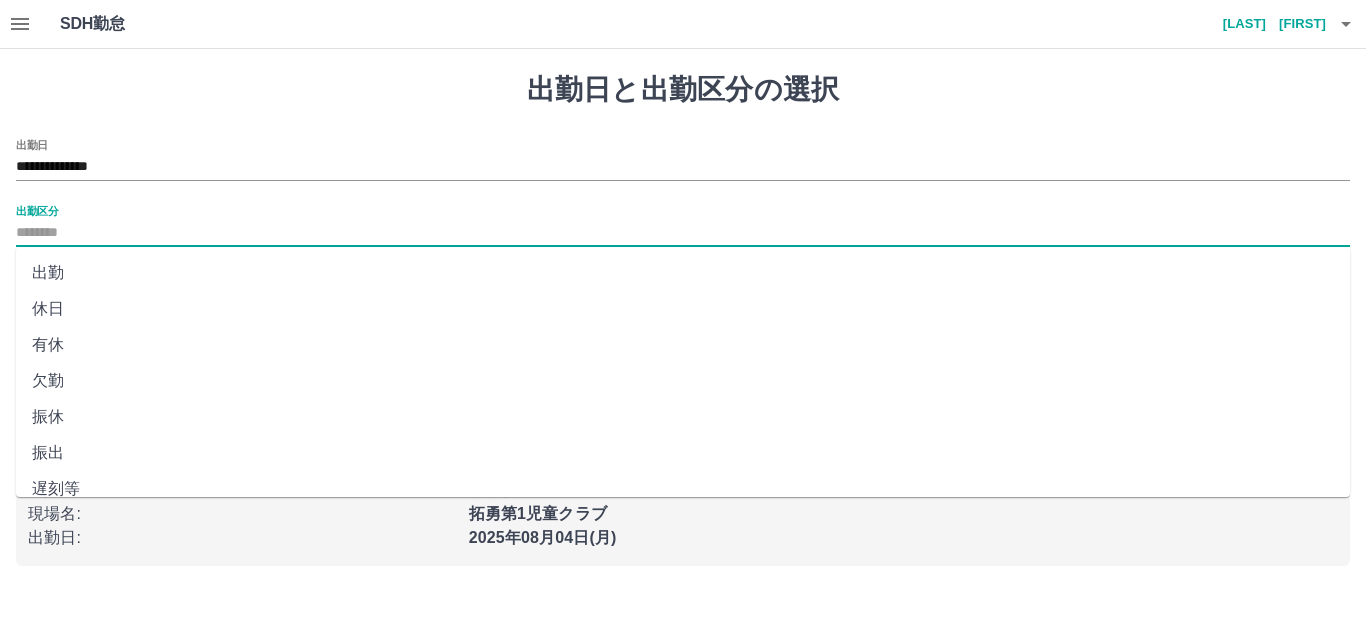 click on "出勤" at bounding box center (683, 273) 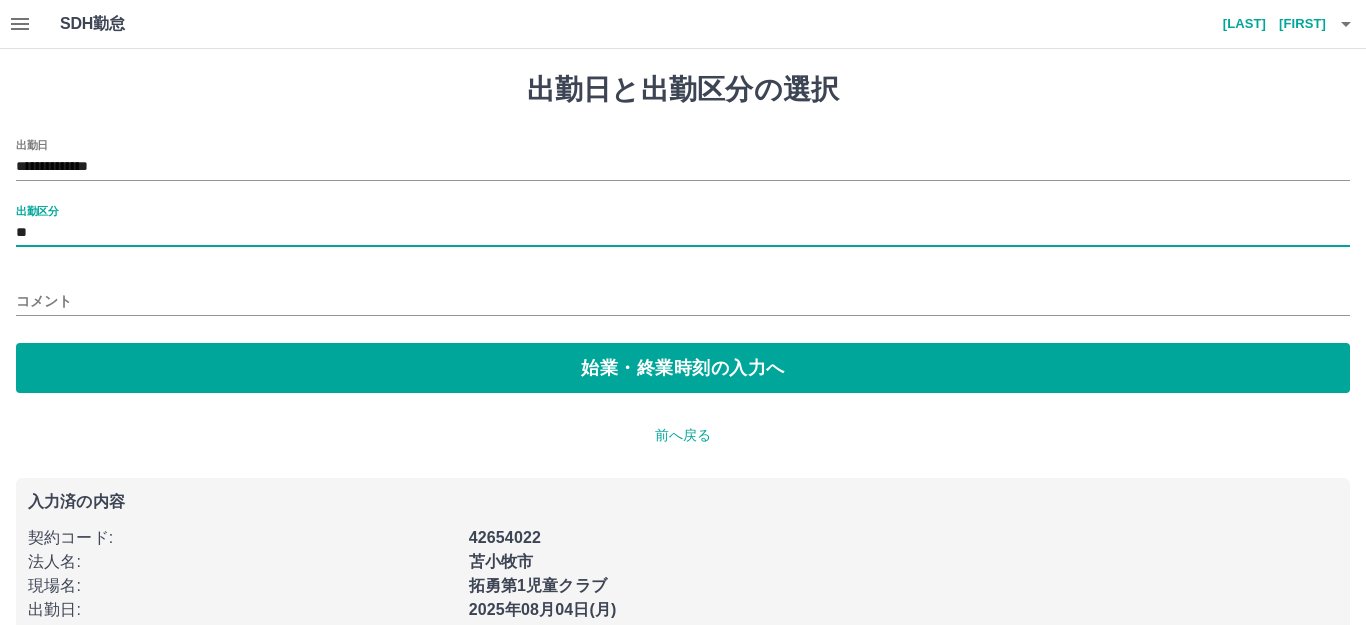 type on "**" 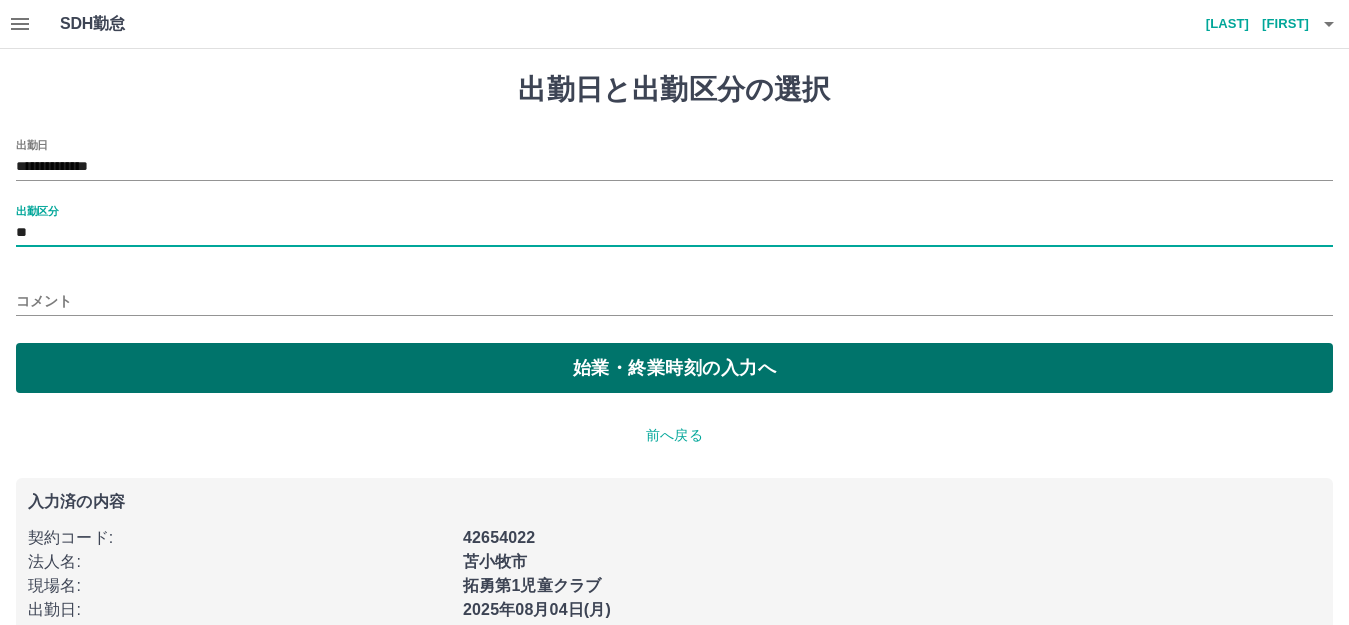 scroll, scrollTop: 37, scrollLeft: 0, axis: vertical 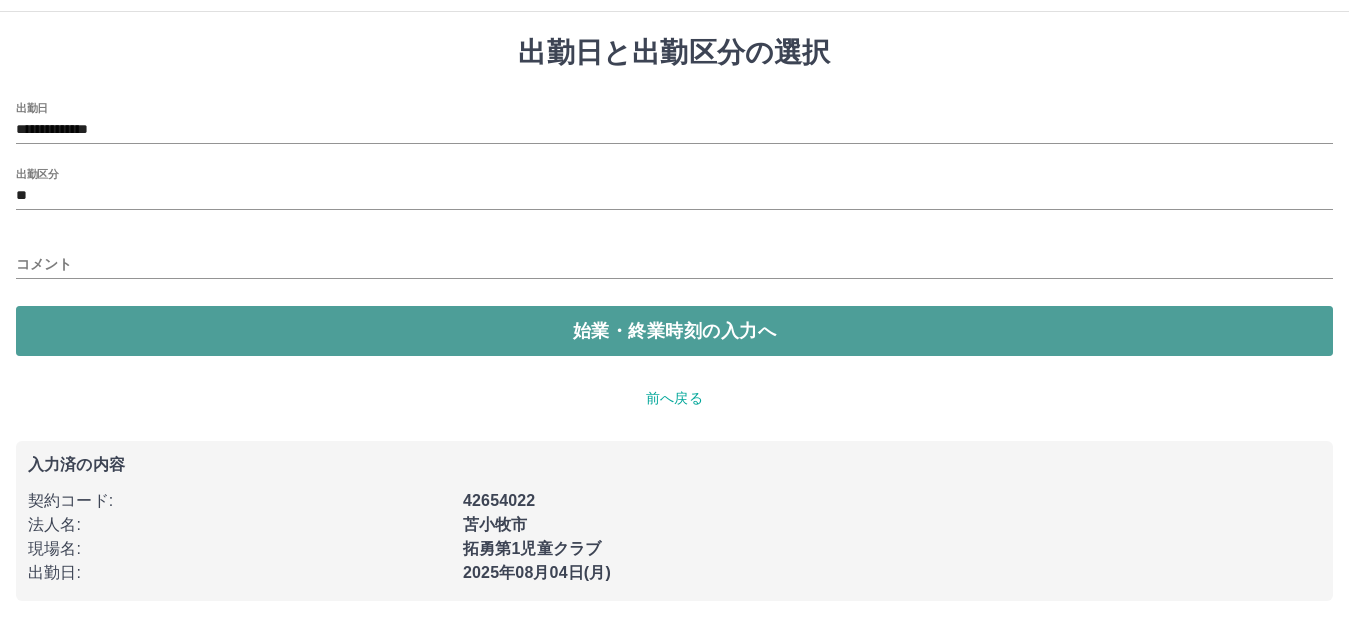 click on "始業・終業時刻の入力へ" at bounding box center [674, 331] 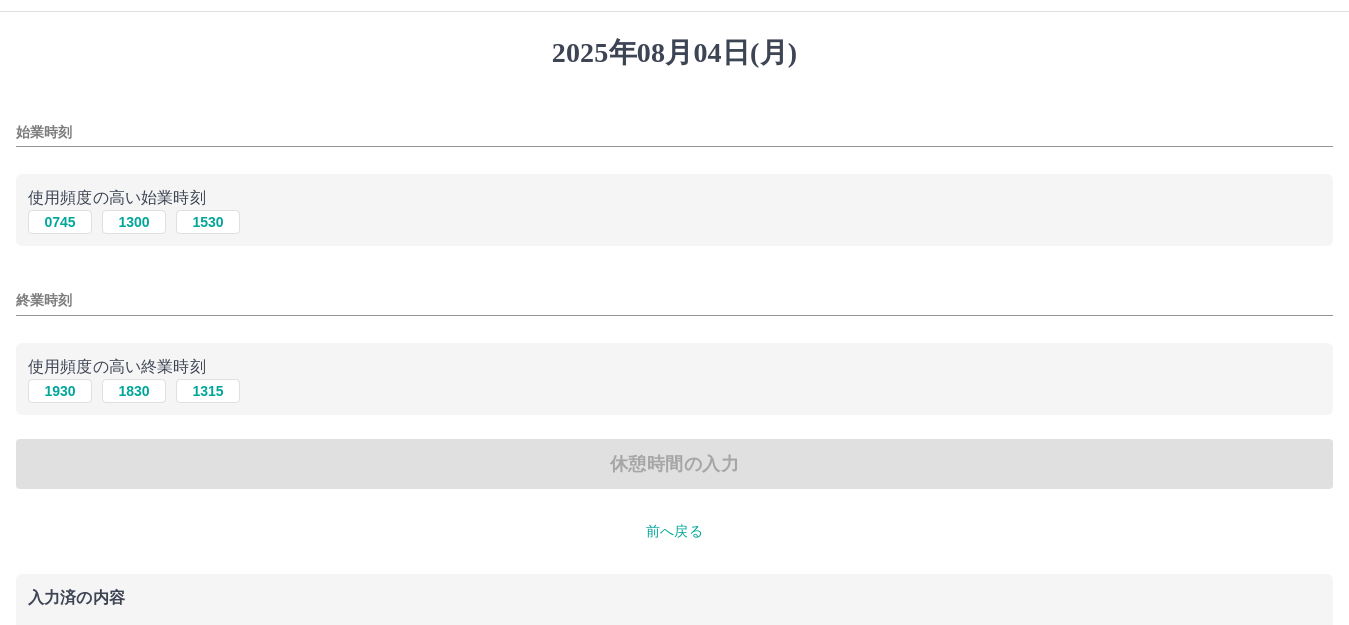 scroll, scrollTop: 0, scrollLeft: 0, axis: both 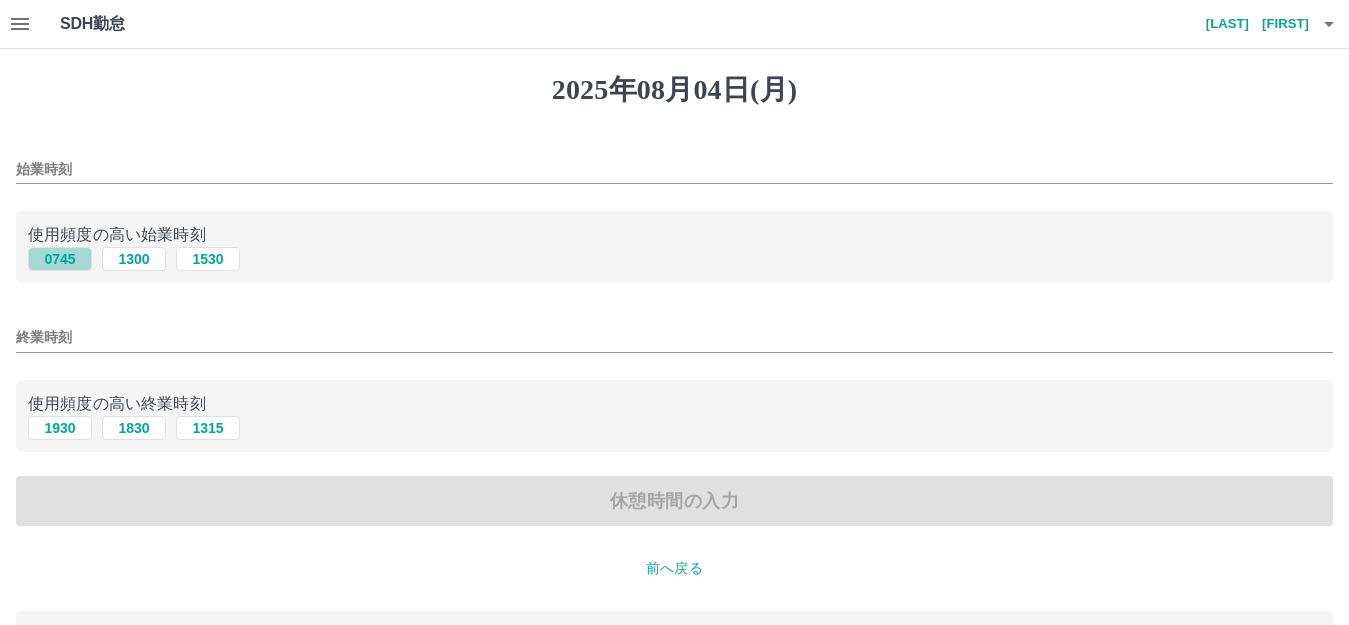 click on "0745" at bounding box center [60, 259] 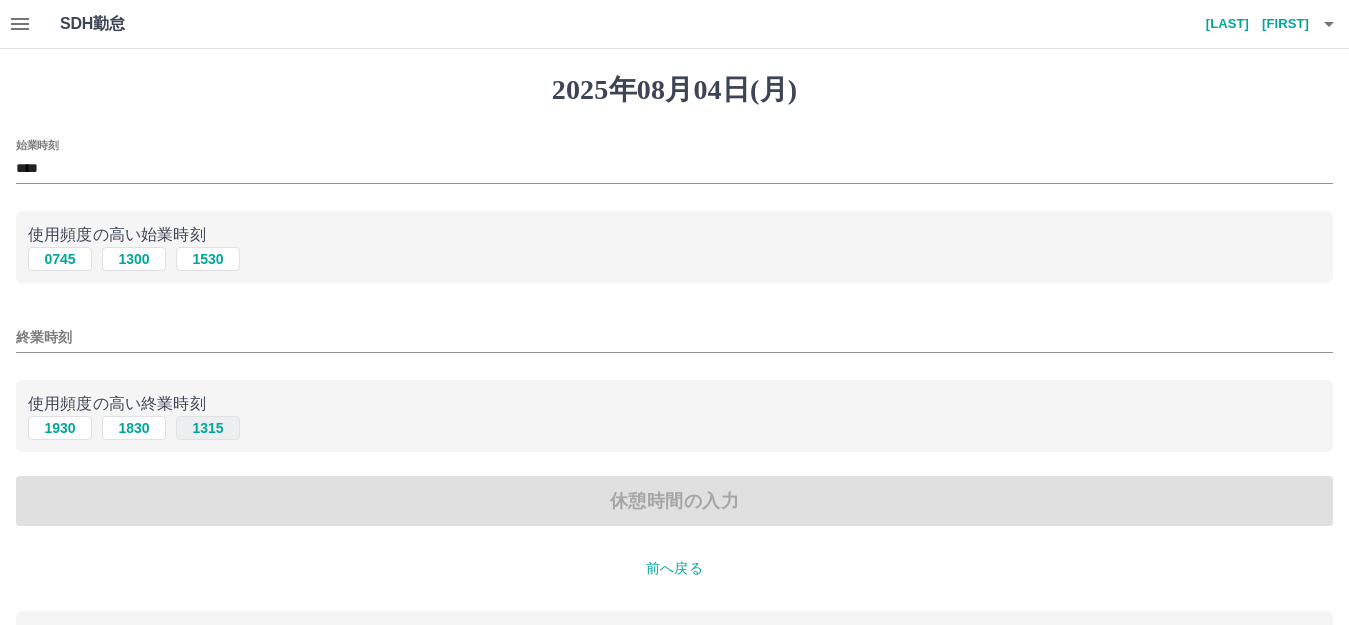 click on "1315" at bounding box center (208, 428) 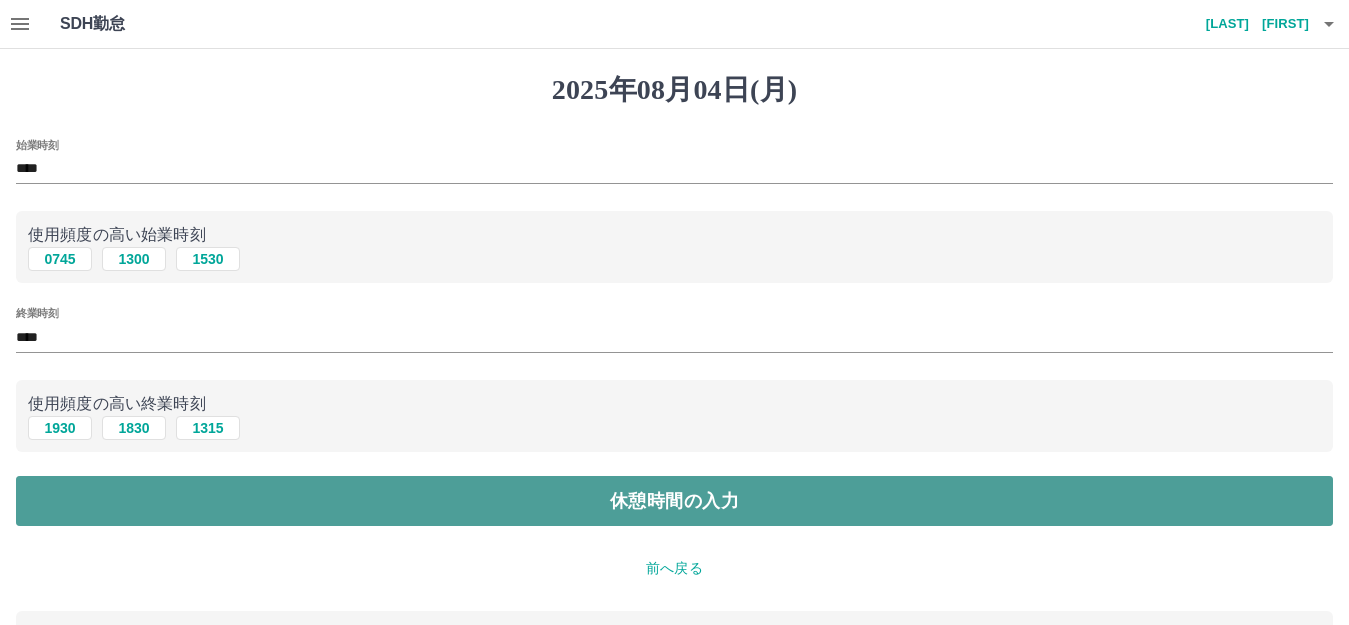 click on "休憩時間の入力" at bounding box center [674, 501] 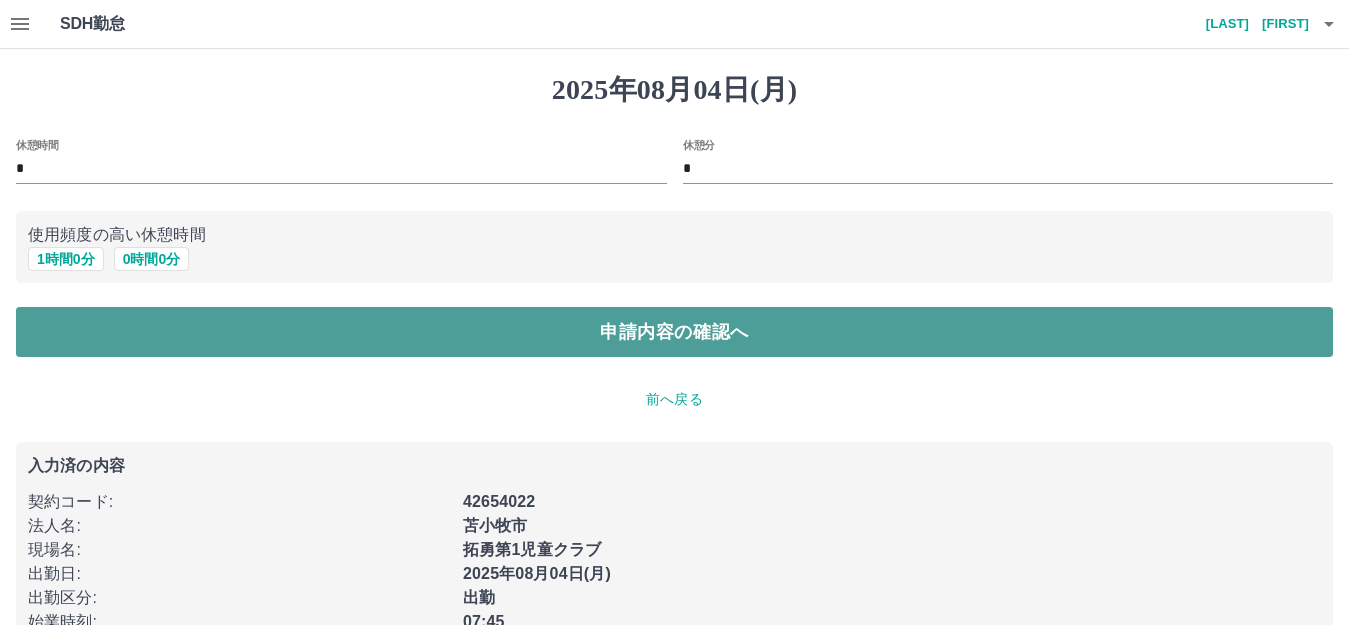 click on "申請内容の確認へ" at bounding box center [674, 332] 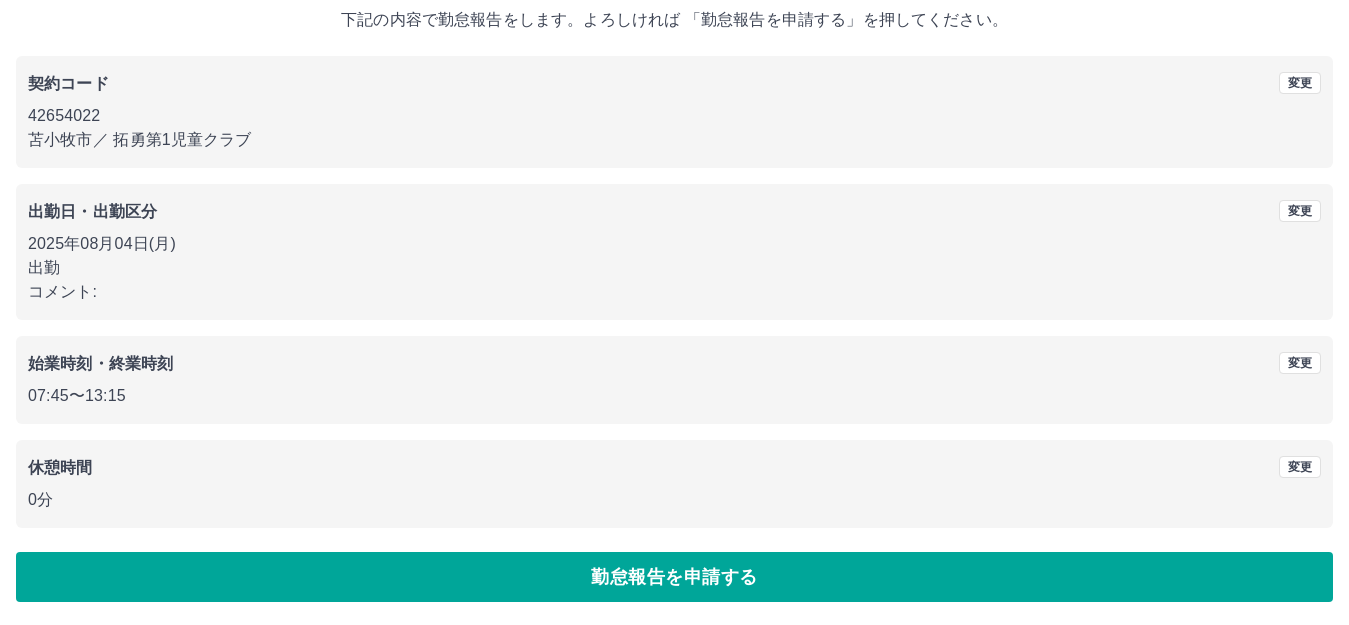 scroll, scrollTop: 124, scrollLeft: 0, axis: vertical 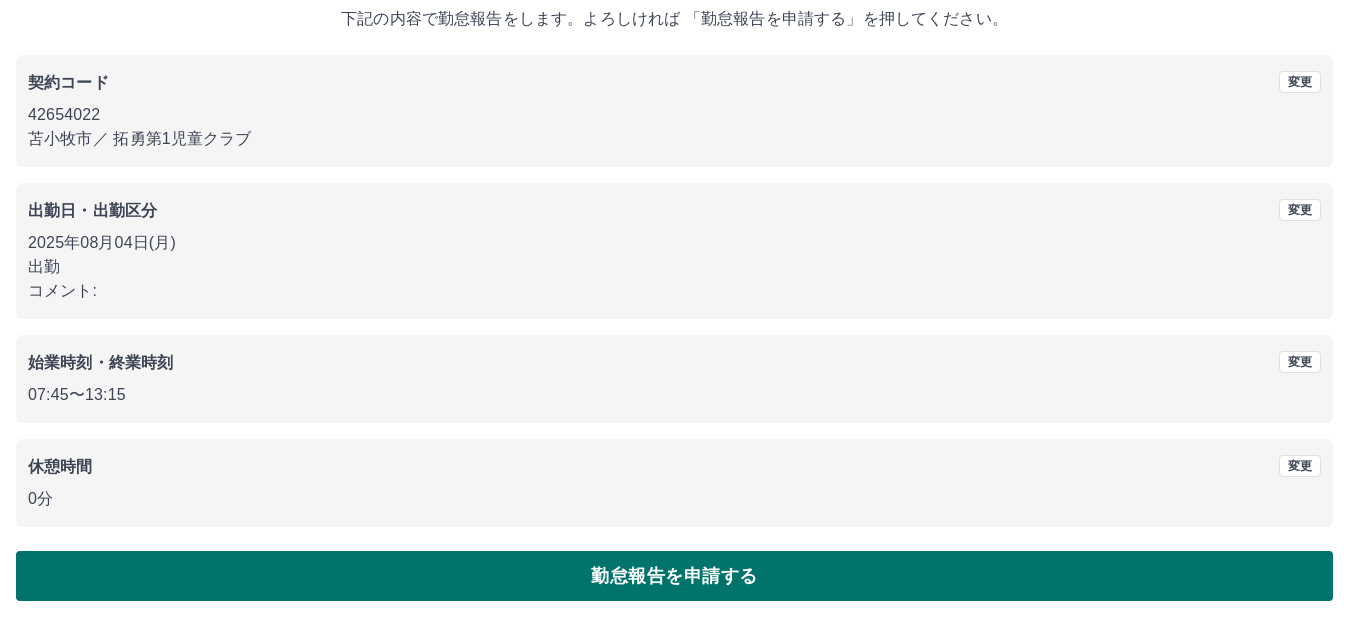 click on "勤怠報告を申請する" at bounding box center [674, 576] 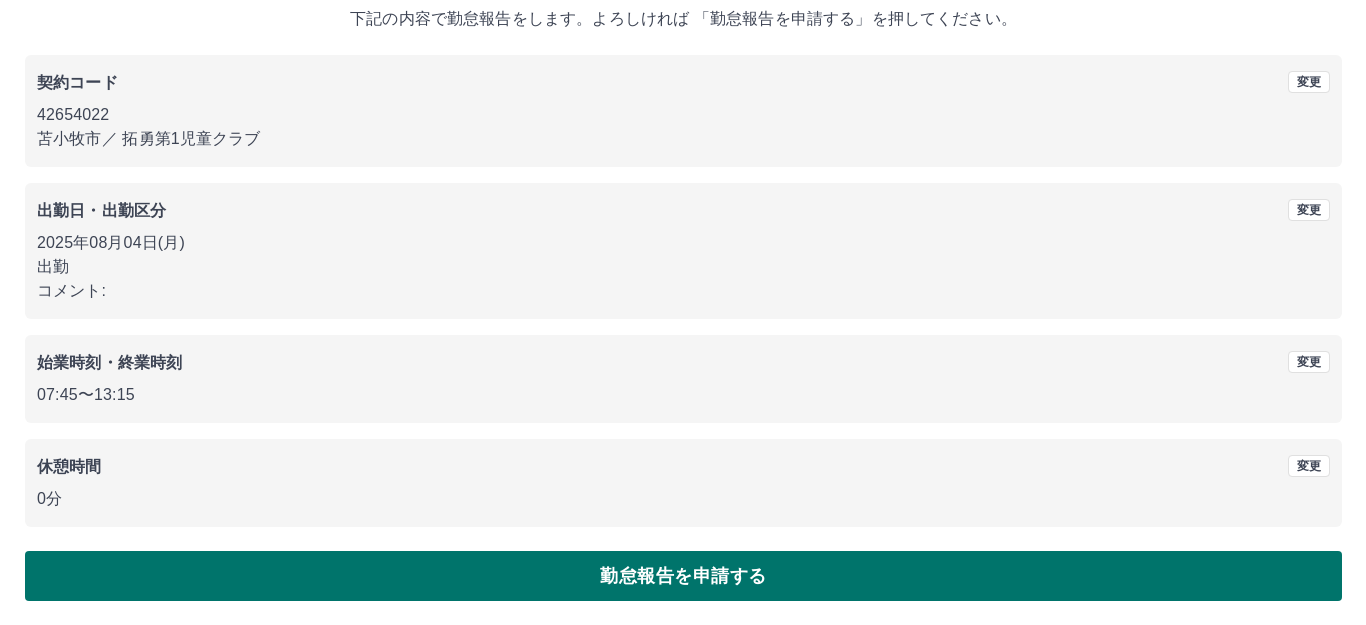 scroll, scrollTop: 0, scrollLeft: 0, axis: both 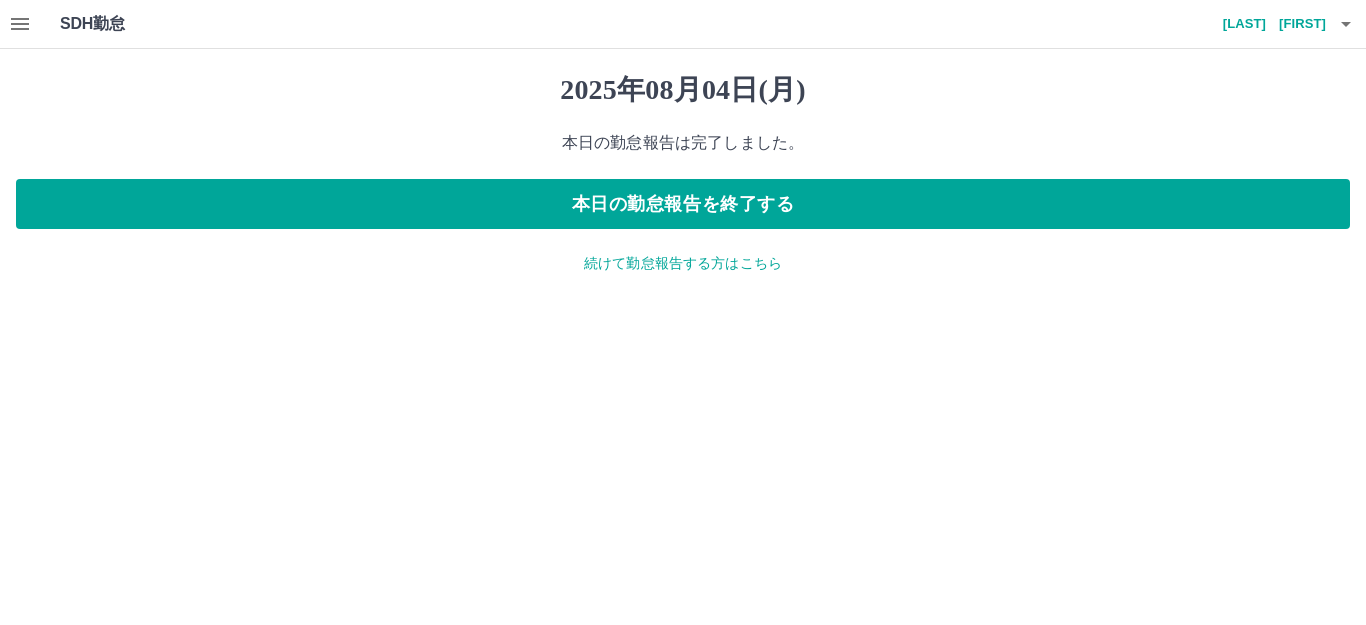 click on "続けて勤怠報告する方はこちら" at bounding box center (683, 263) 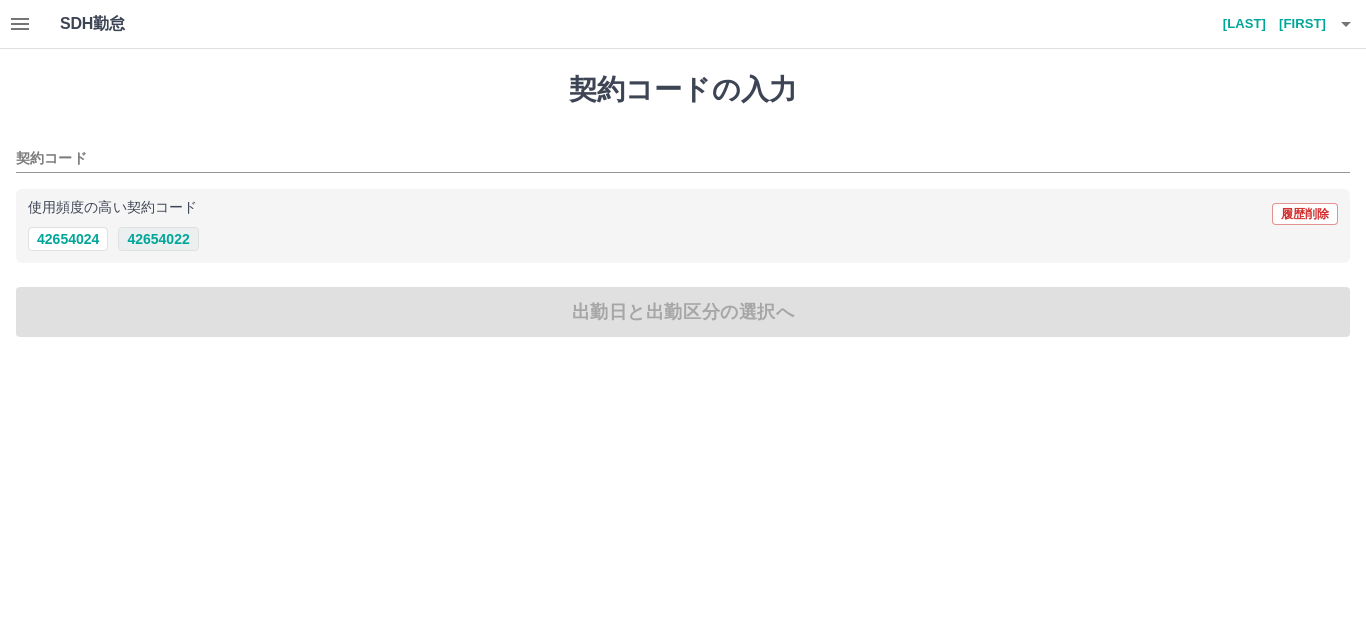click on "42654022" at bounding box center [158, 239] 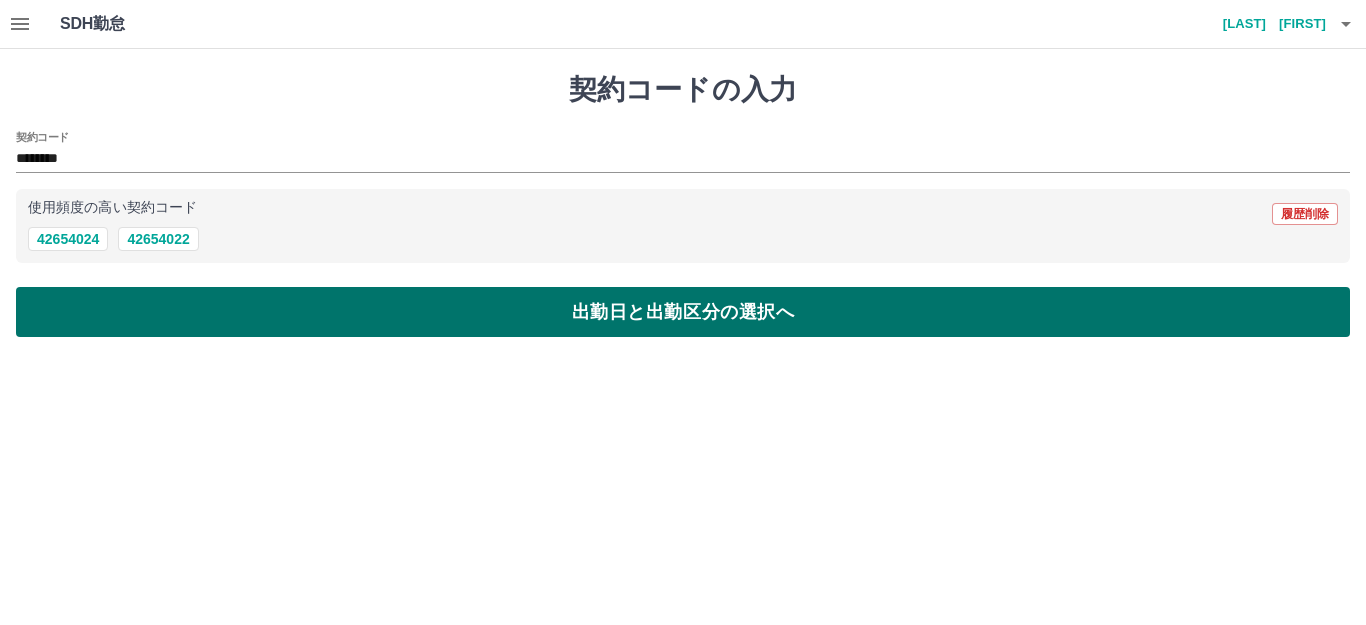 click on "出勤日と出勤区分の選択へ" at bounding box center (683, 312) 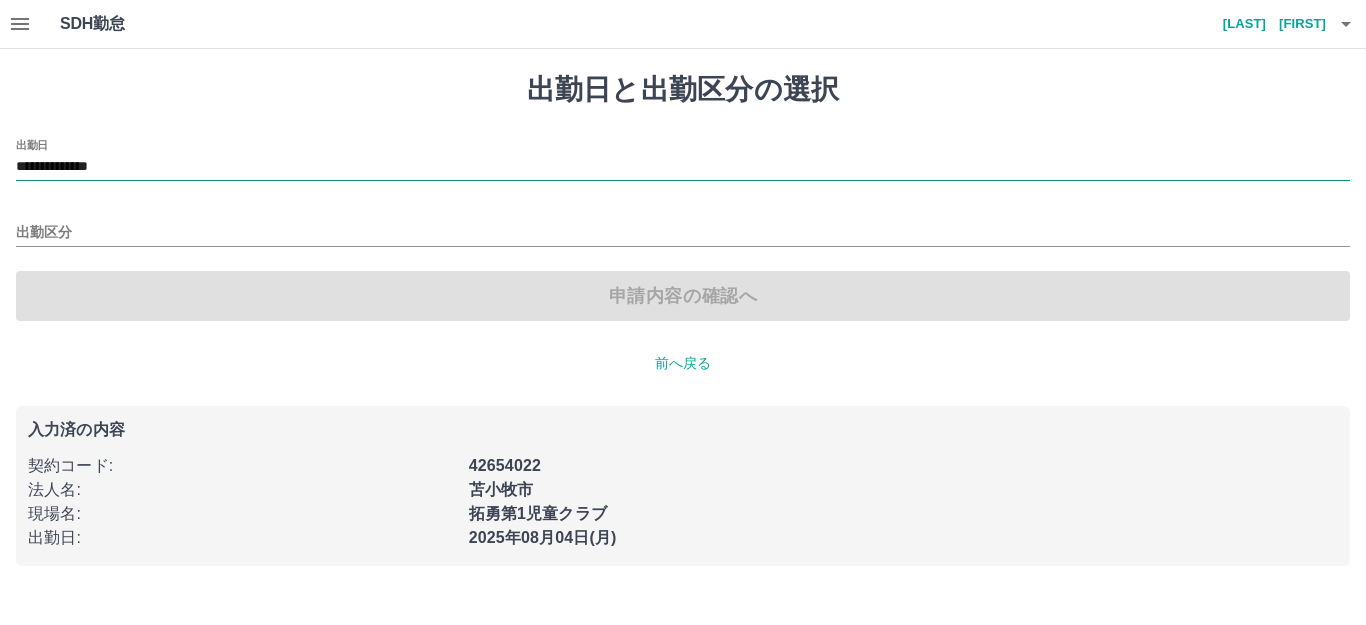 click on "**********" at bounding box center [683, 167] 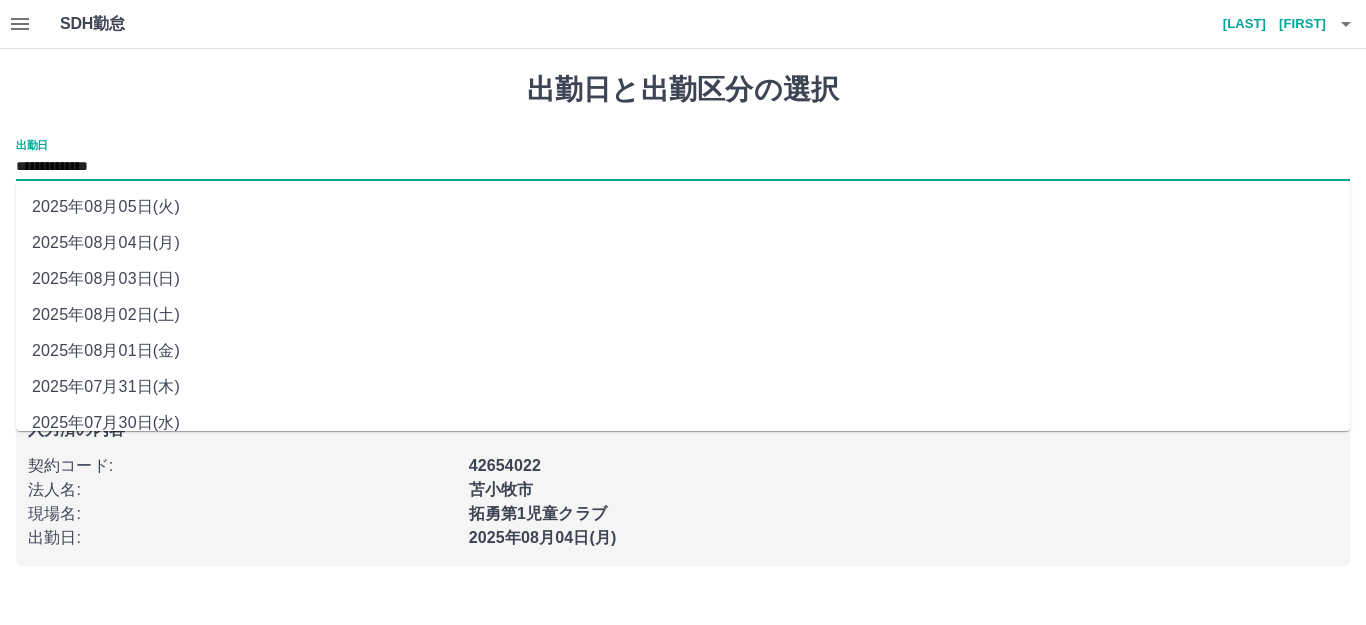 click on "2025年08月03日(日)" at bounding box center [683, 279] 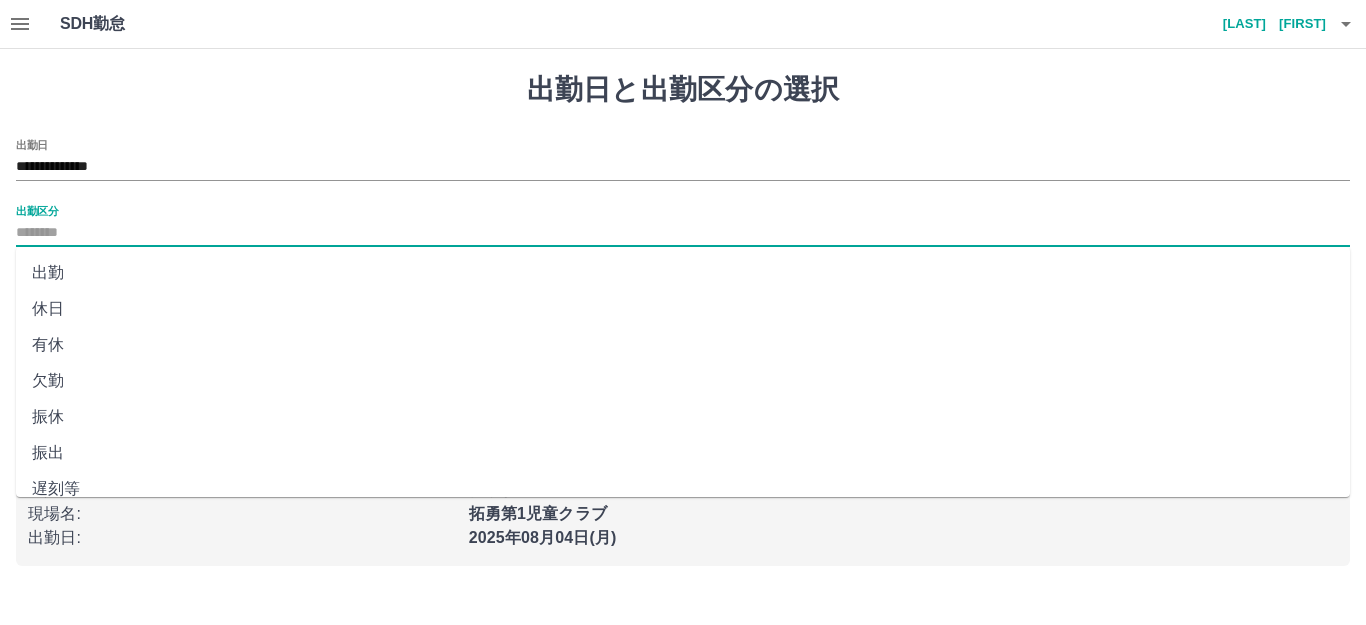 click on "出勤区分" at bounding box center (683, 233) 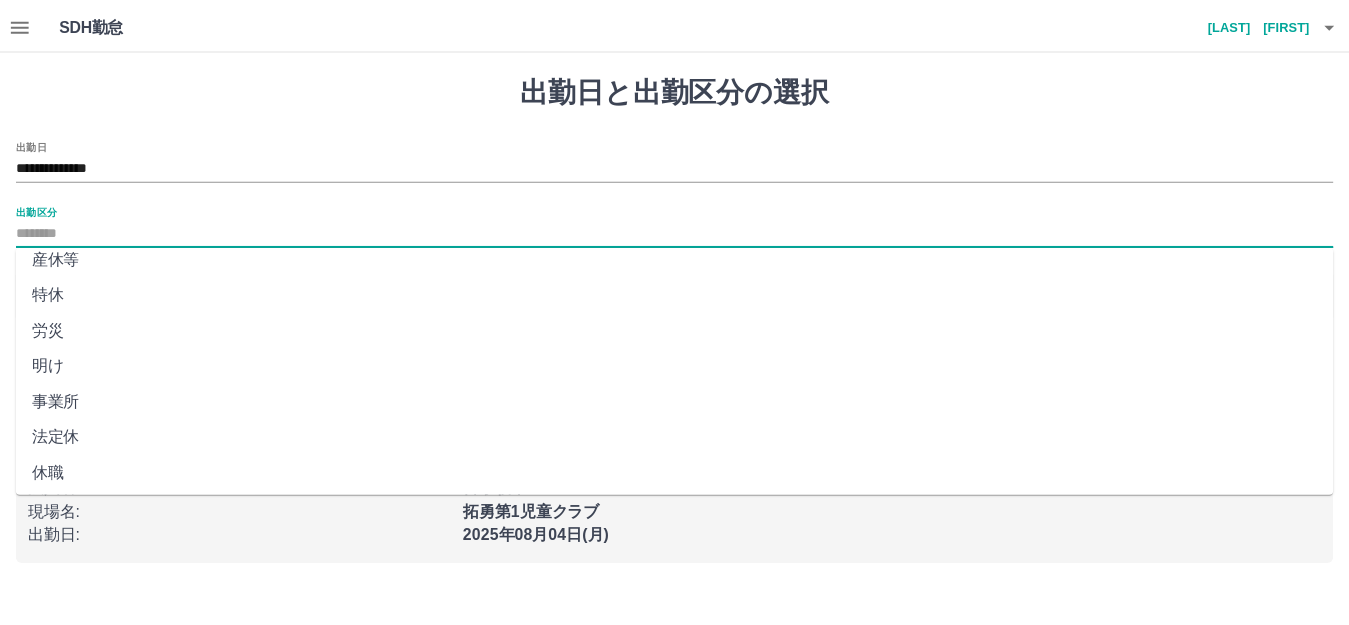 scroll, scrollTop: 414, scrollLeft: 0, axis: vertical 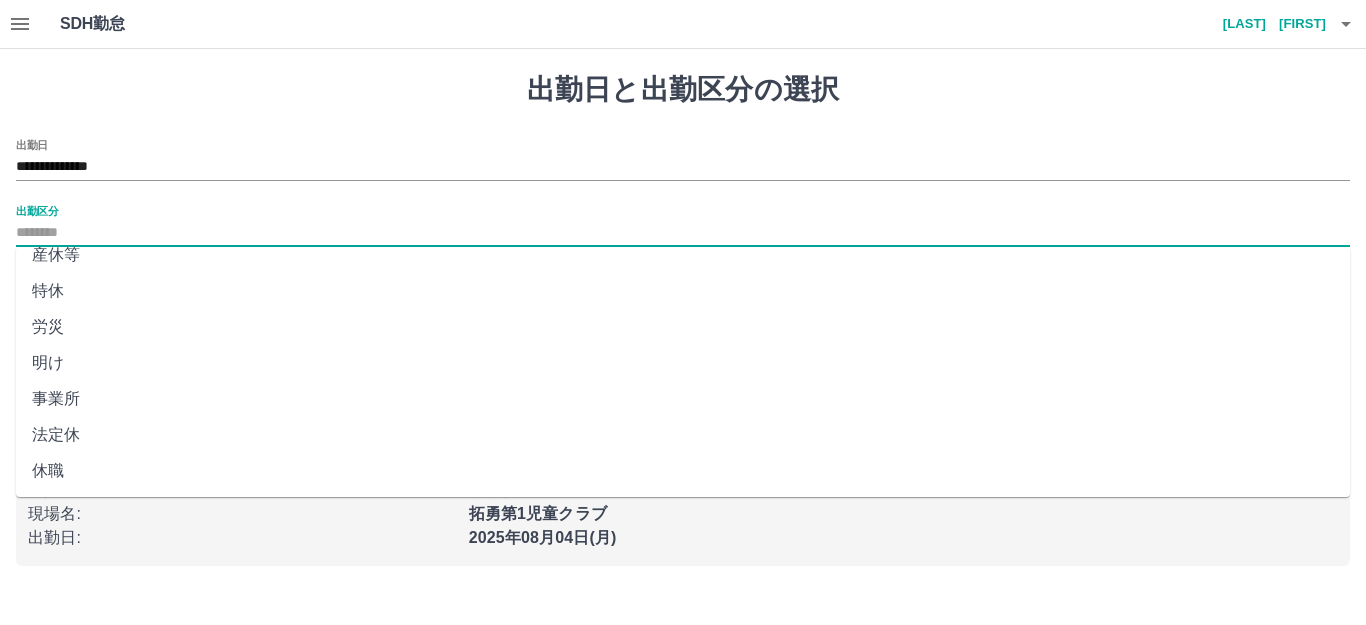 click on "法定休" at bounding box center [683, 435] 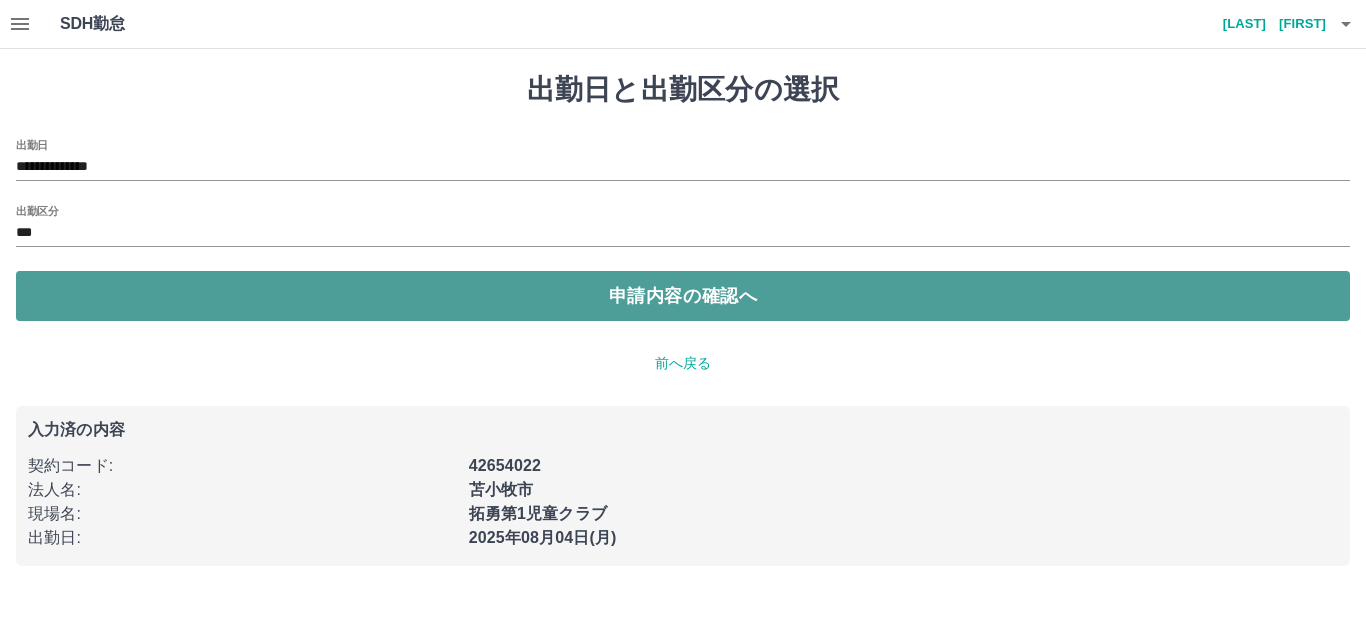 click on "申請内容の確認へ" at bounding box center [683, 296] 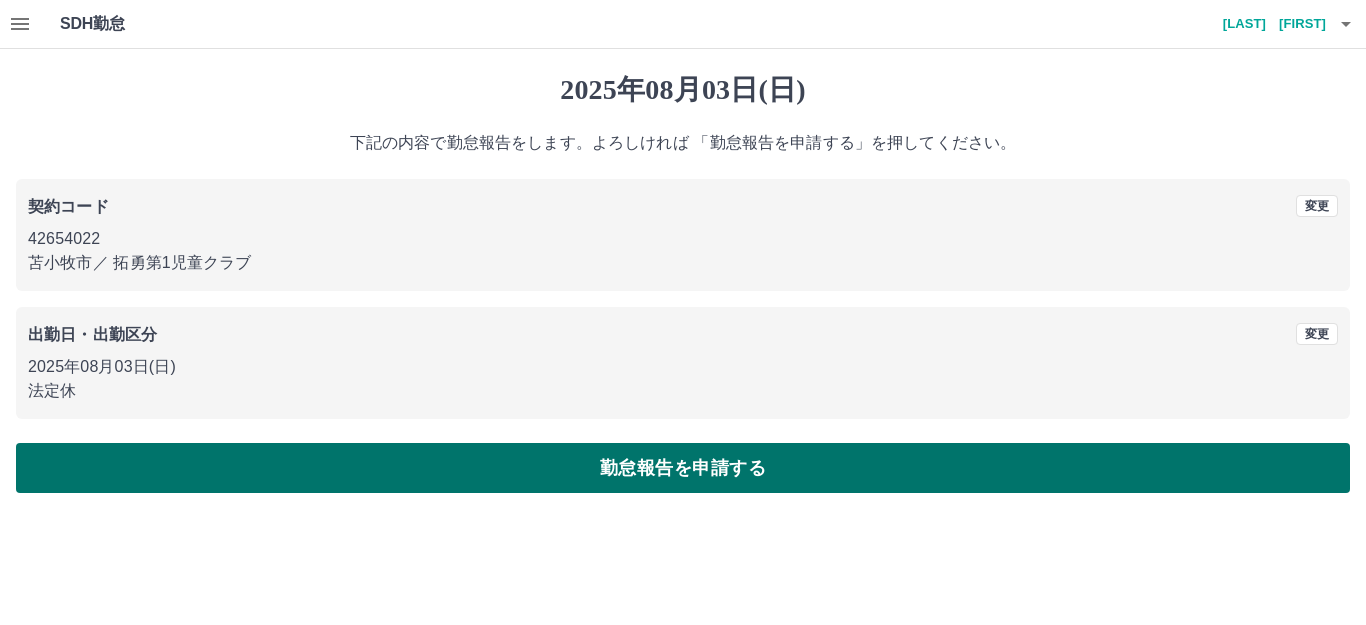 click on "勤怠報告を申請する" at bounding box center (683, 468) 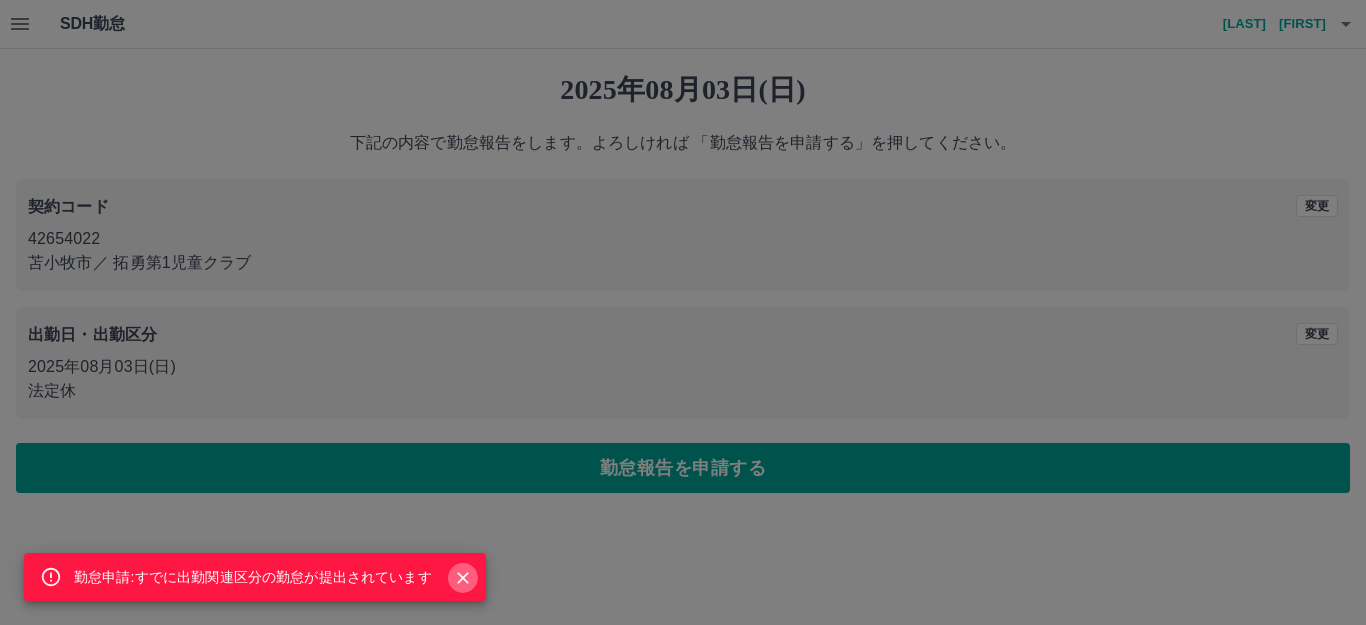 click 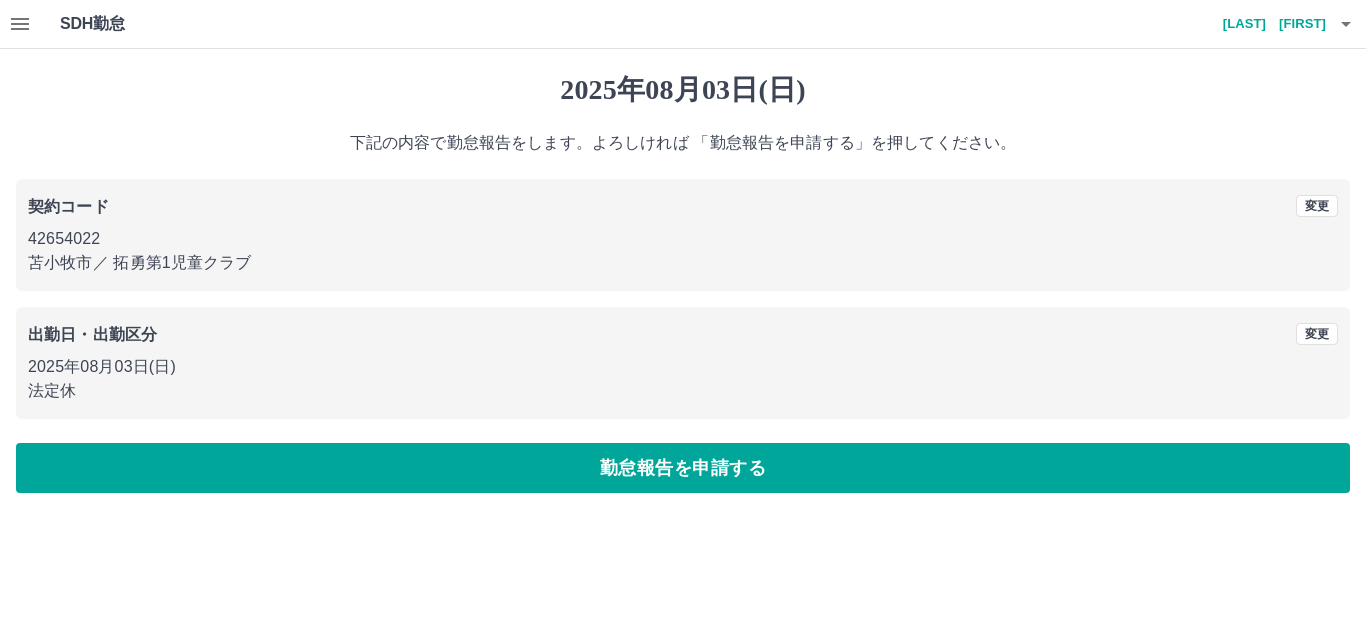 click 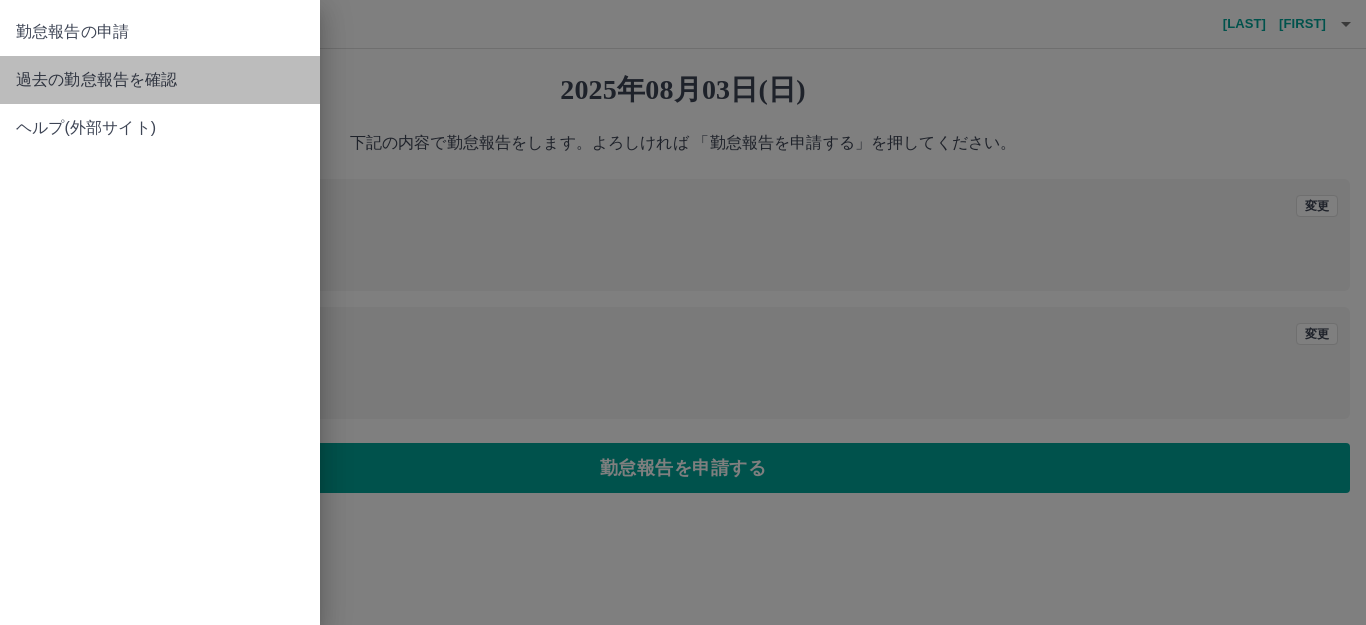 click on "過去の勤怠報告を確認" at bounding box center [160, 80] 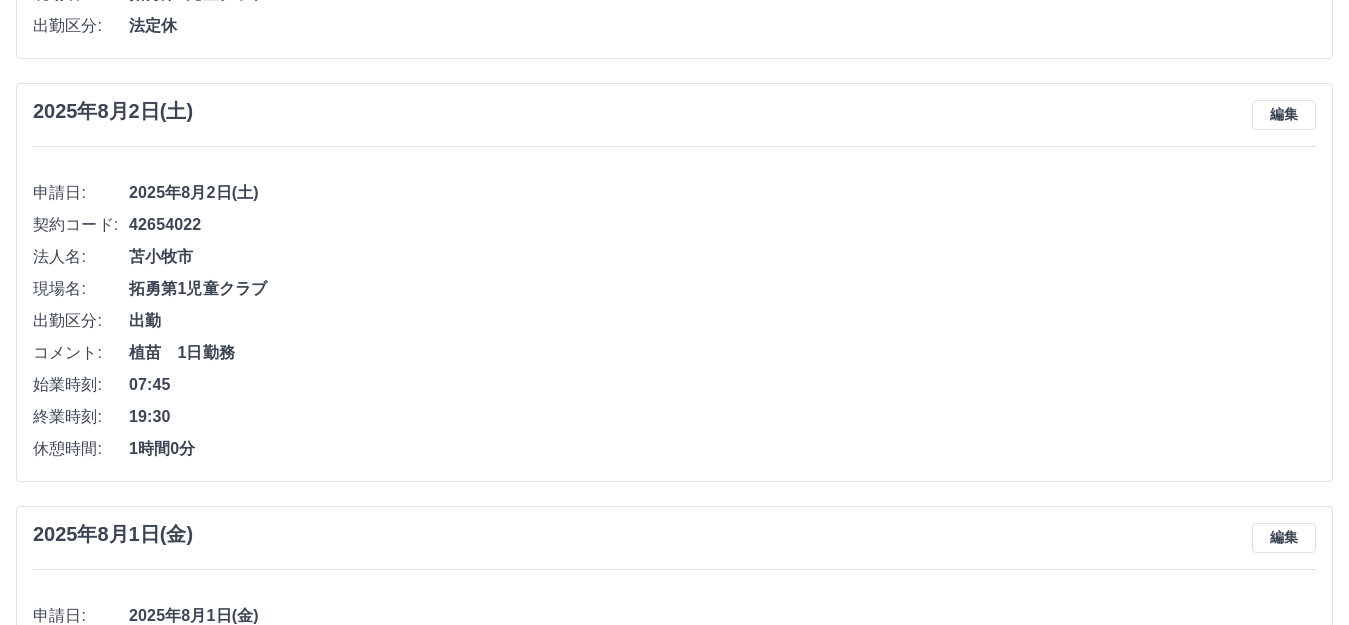 scroll, scrollTop: 900, scrollLeft: 0, axis: vertical 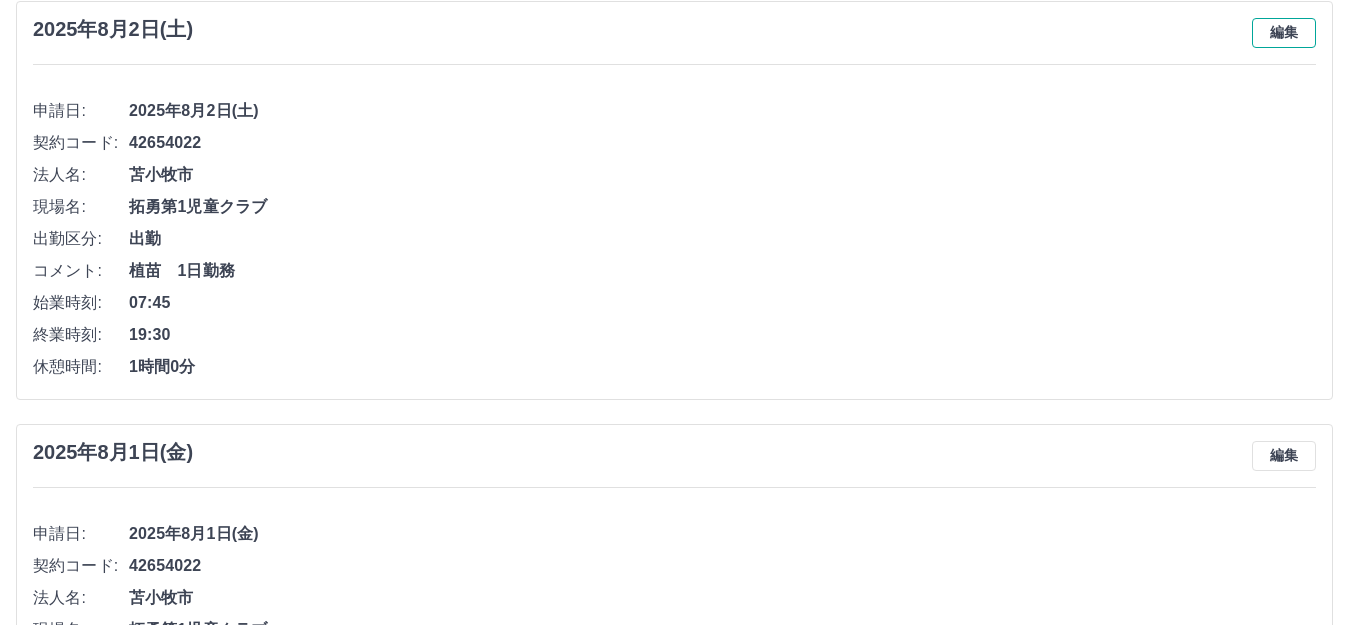 click on "編集" at bounding box center (1284, 33) 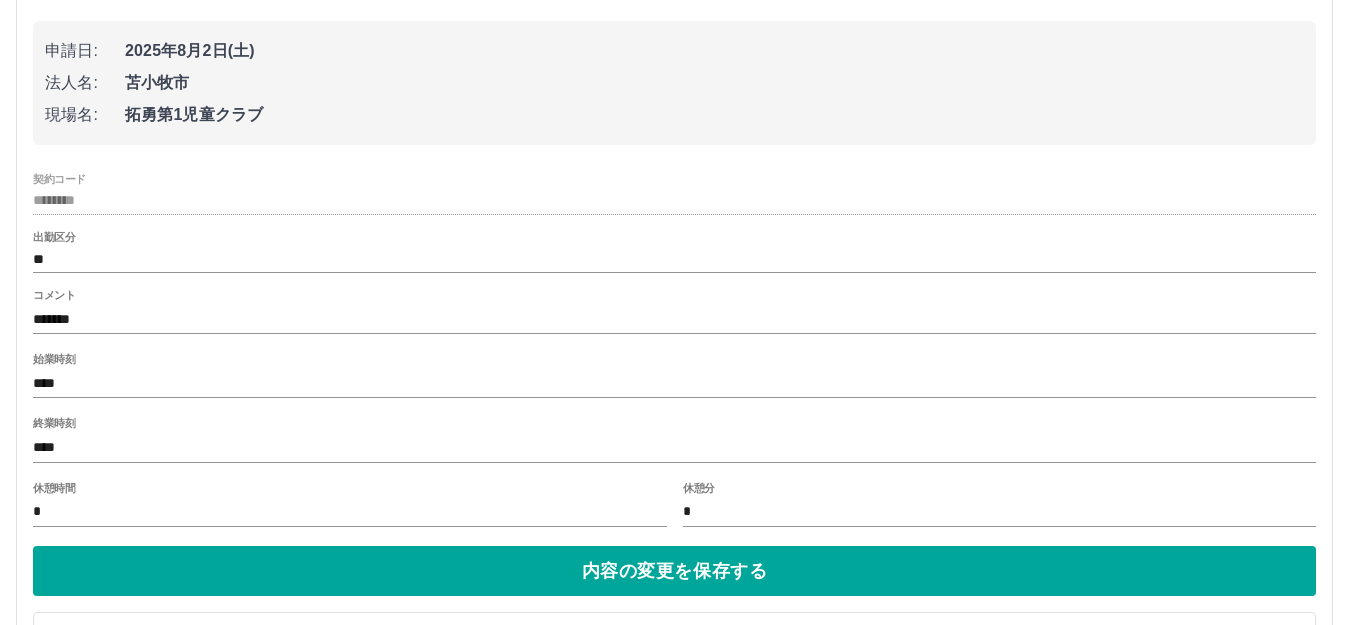 scroll, scrollTop: 1100, scrollLeft: 0, axis: vertical 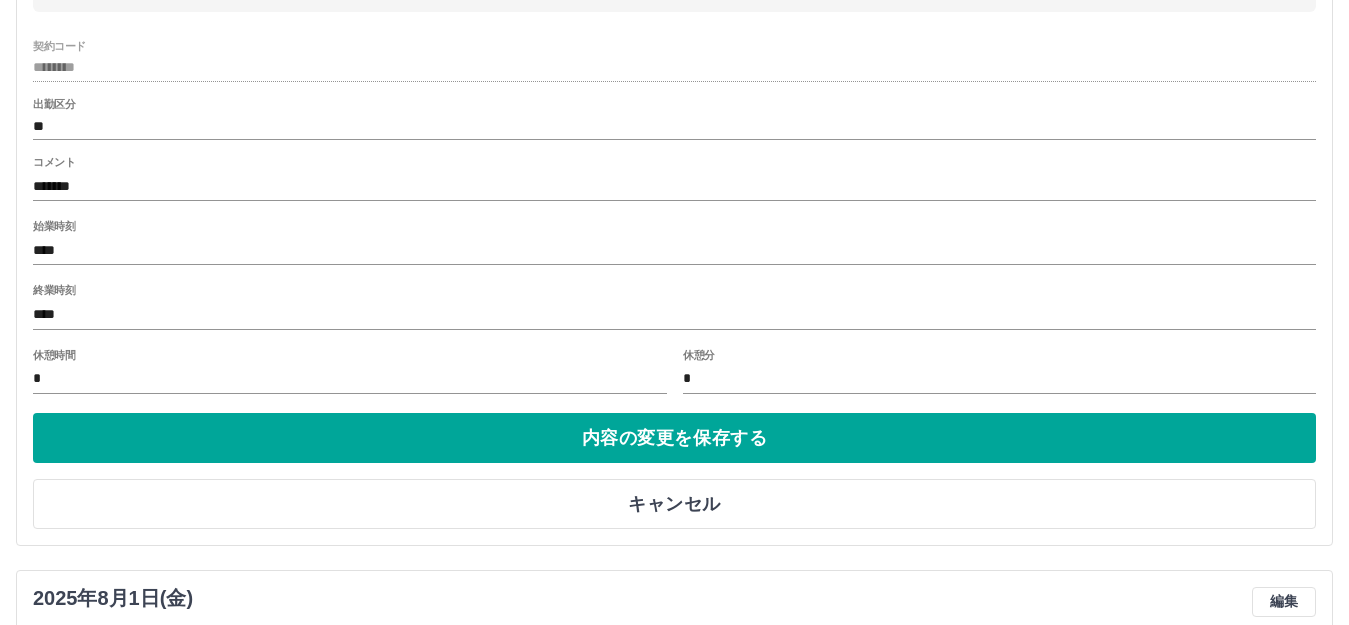 click on "****" at bounding box center (674, 314) 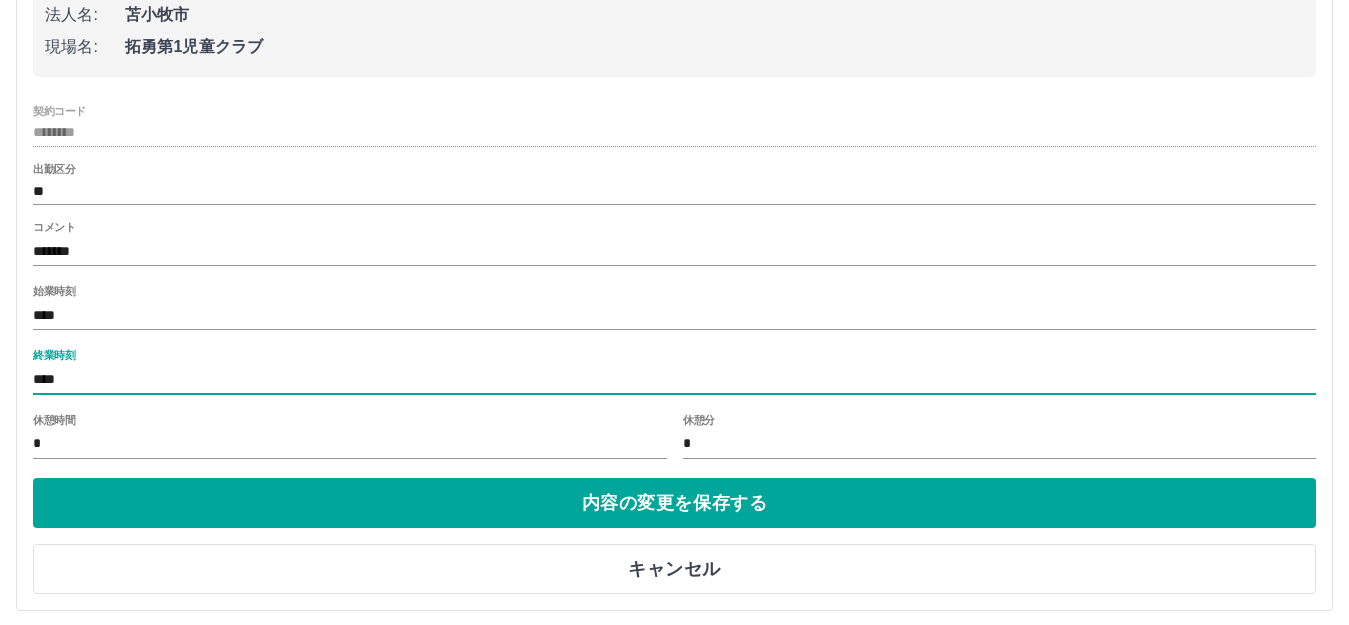 scroll, scrollTop: 1000, scrollLeft: 0, axis: vertical 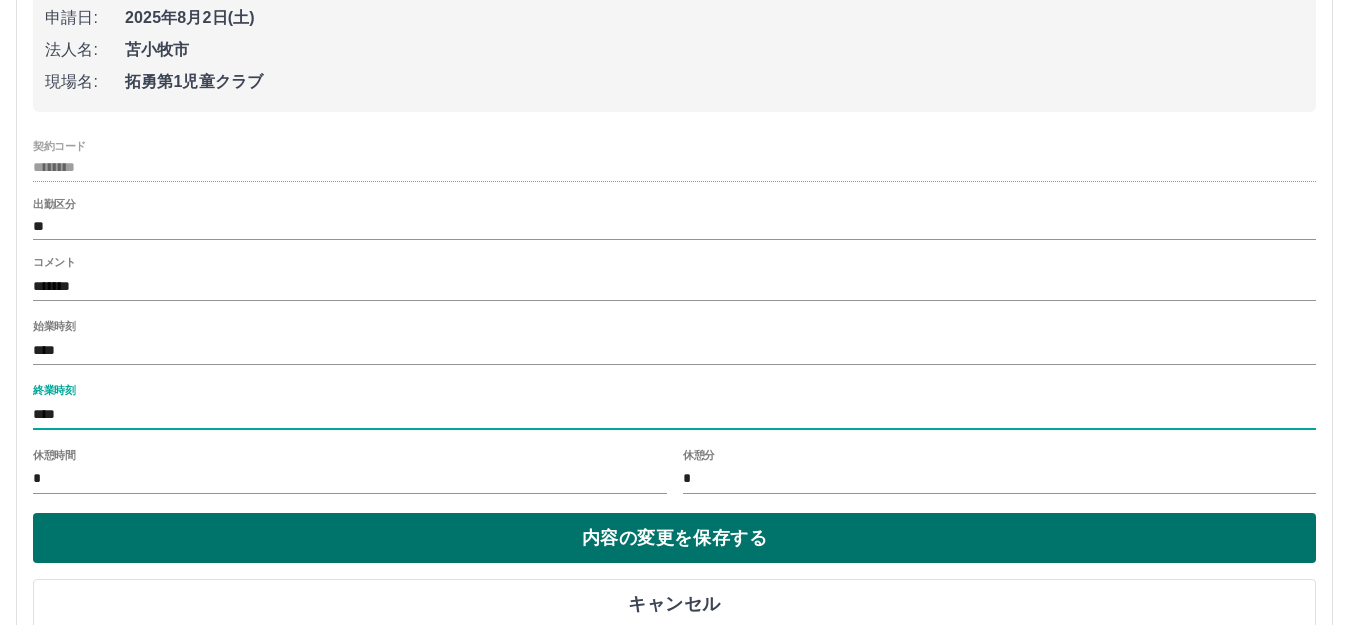 type on "****" 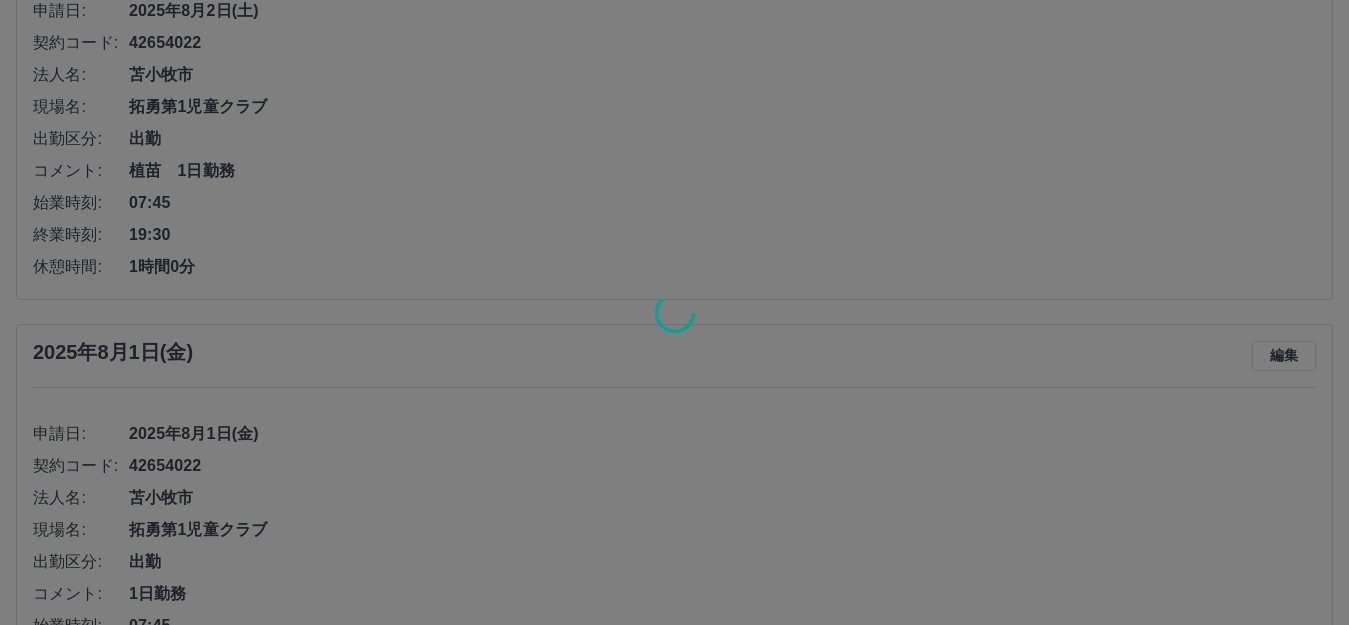 scroll, scrollTop: 1007, scrollLeft: 0, axis: vertical 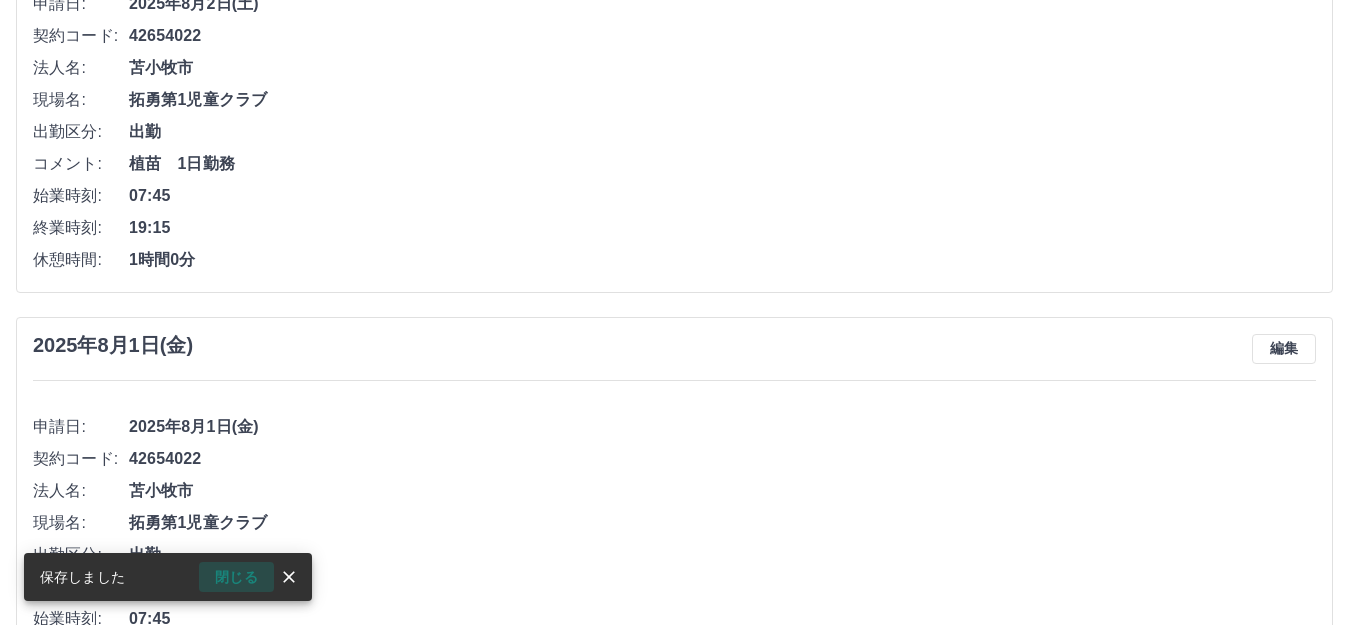 click on "閉じる" at bounding box center [236, 577] 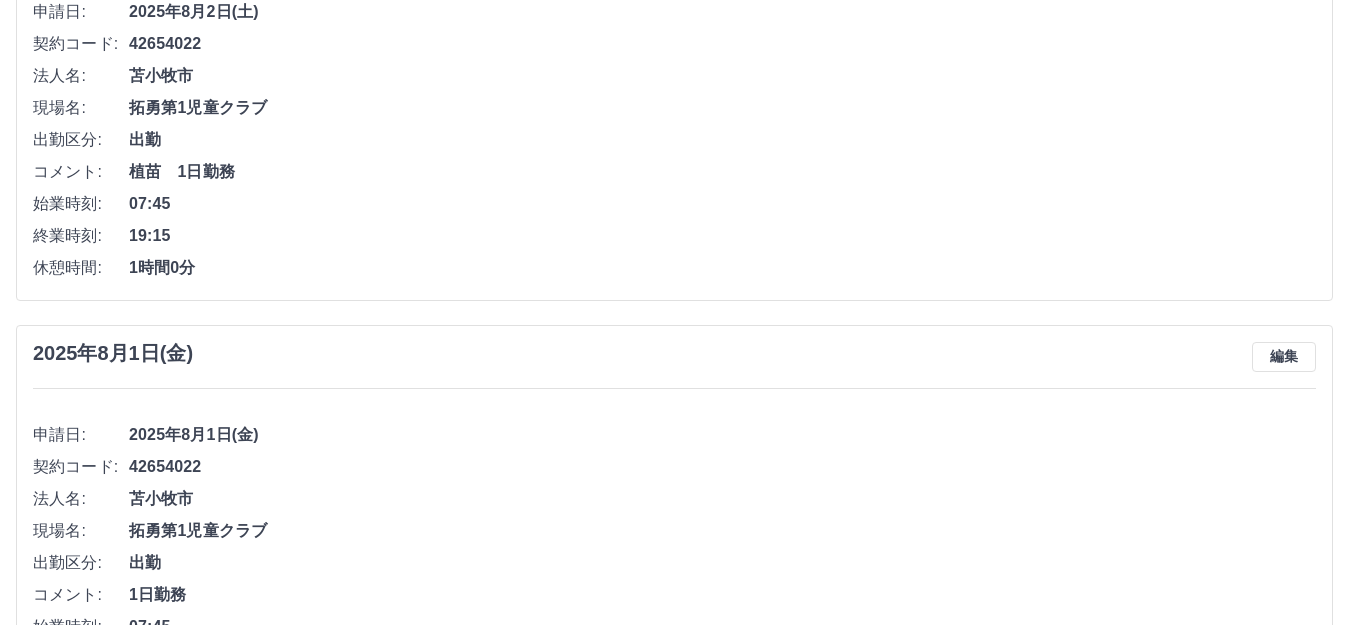scroll, scrollTop: 1024, scrollLeft: 0, axis: vertical 